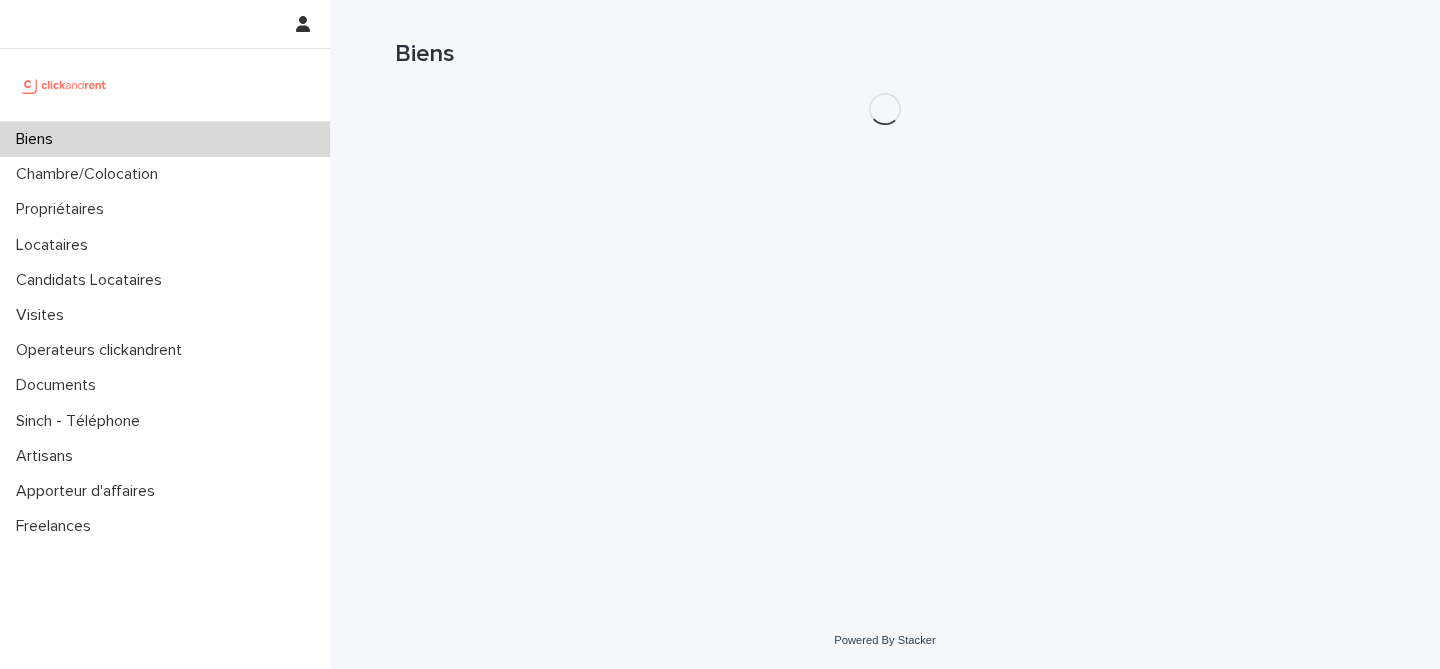 scroll, scrollTop: 0, scrollLeft: 0, axis: both 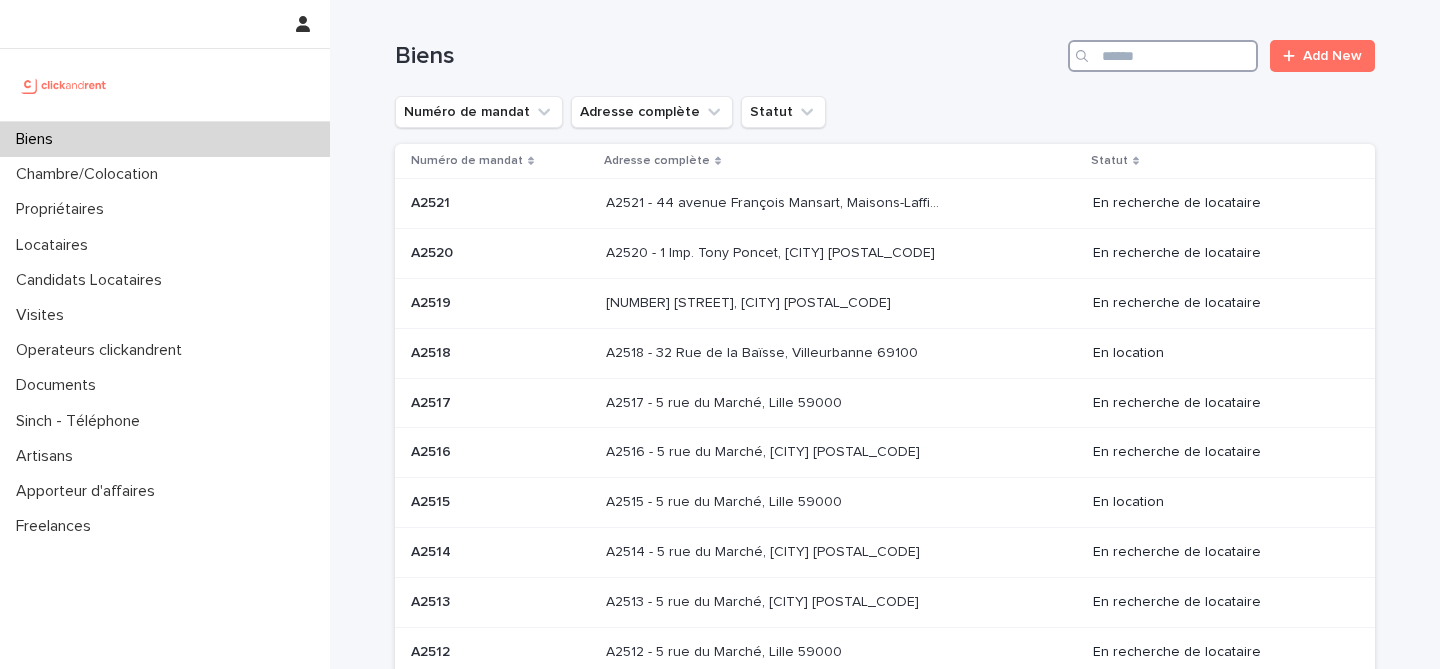 click at bounding box center (1163, 56) 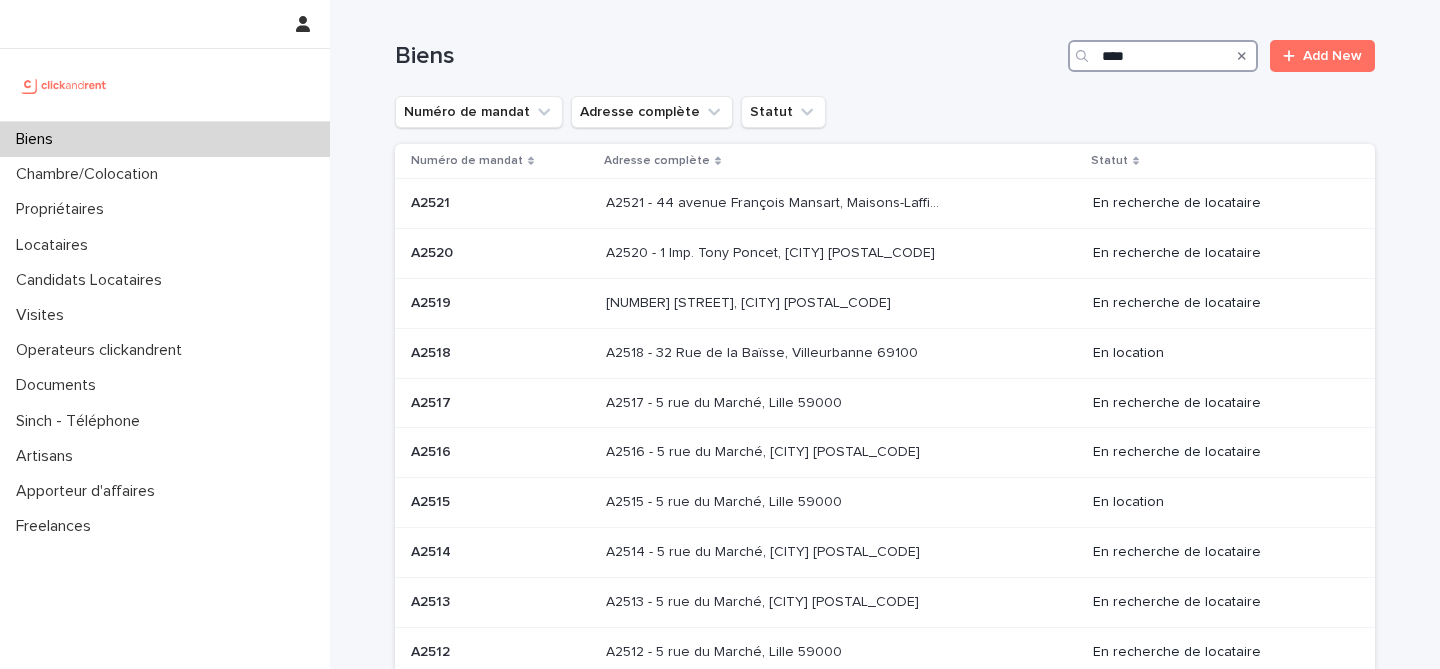 type on "*****" 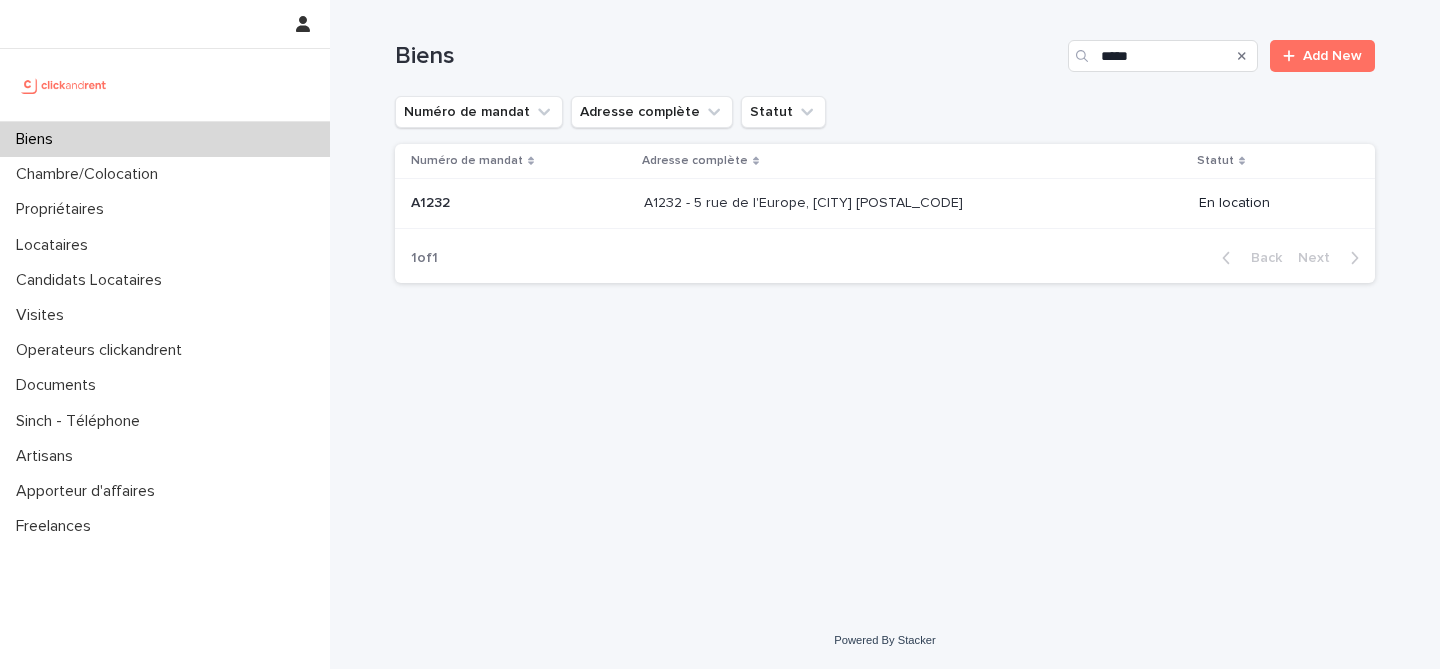 click on "A1232 - 5 rue de l'Europe, [CITY] [POSTAL_CODE] A1232 - 5 rue de l'Europe, [CITY] [POSTAL_CODE]" at bounding box center [913, 203] 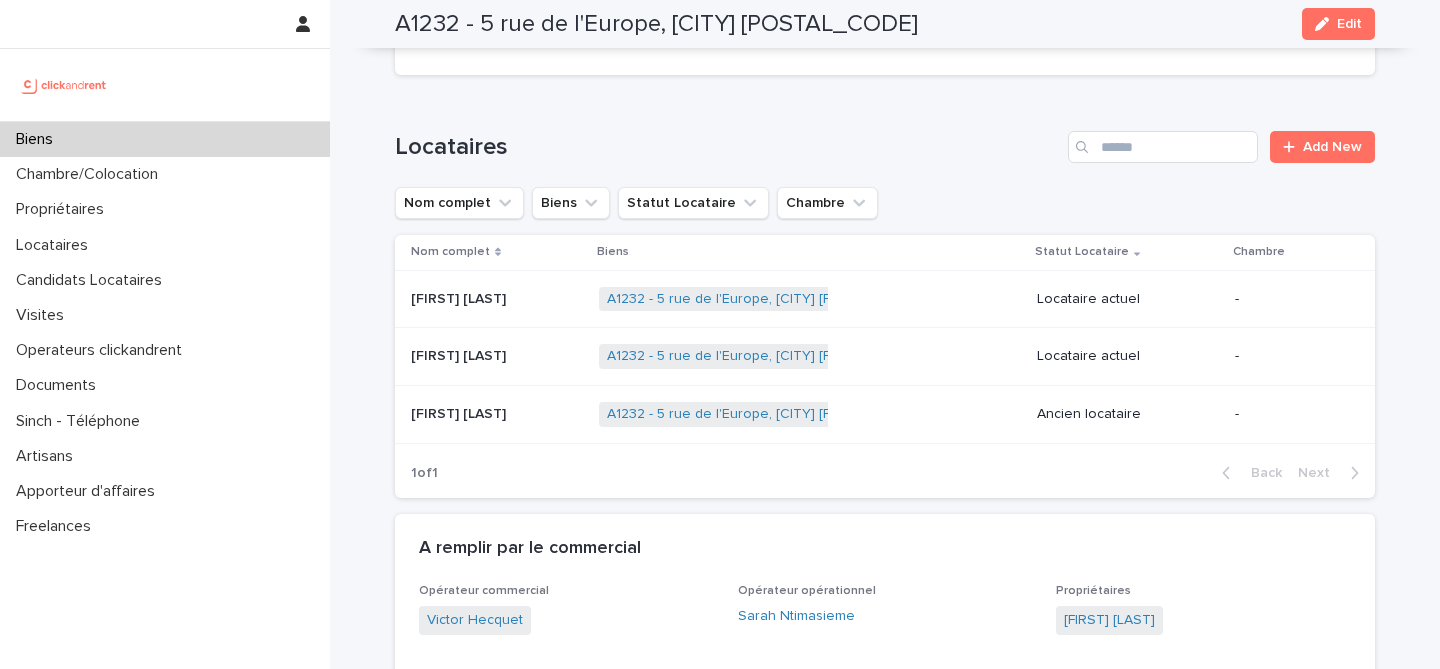 scroll, scrollTop: 1094, scrollLeft: 0, axis: vertical 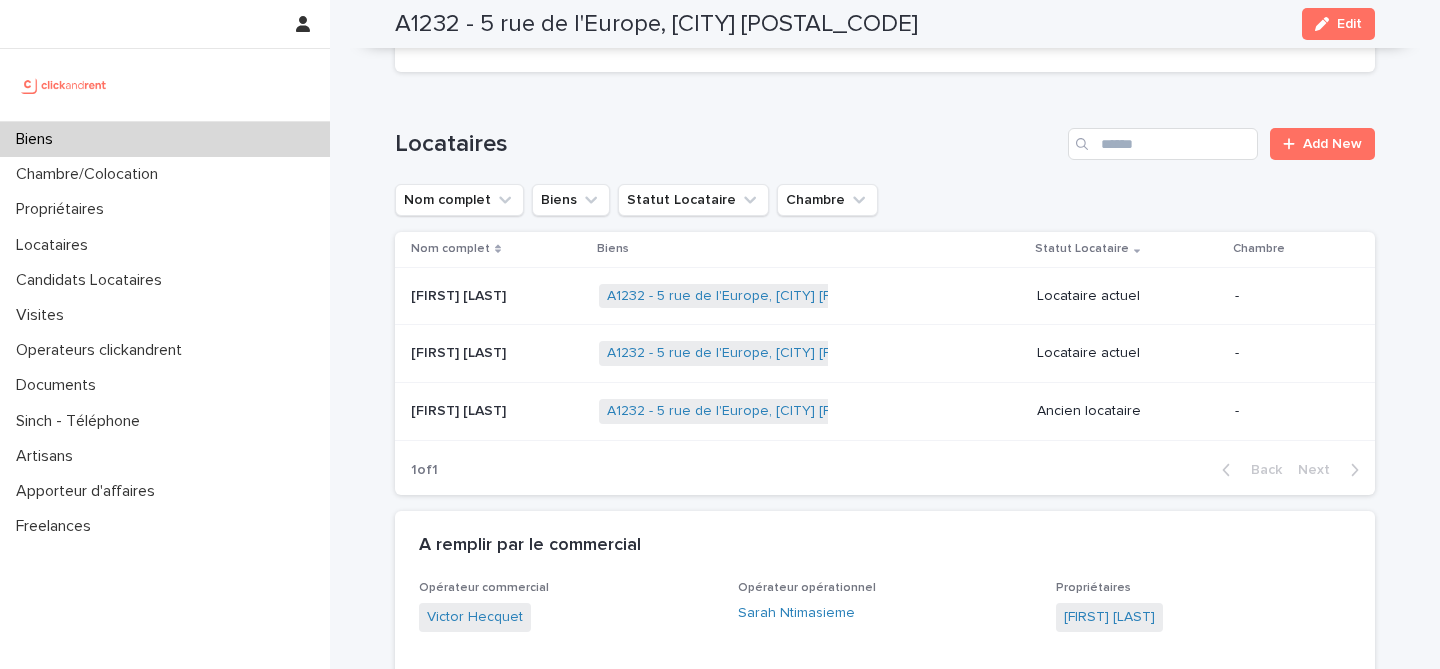 click on "[FIRST] [LAST] [FIRST] [LAST]" at bounding box center [497, 353] 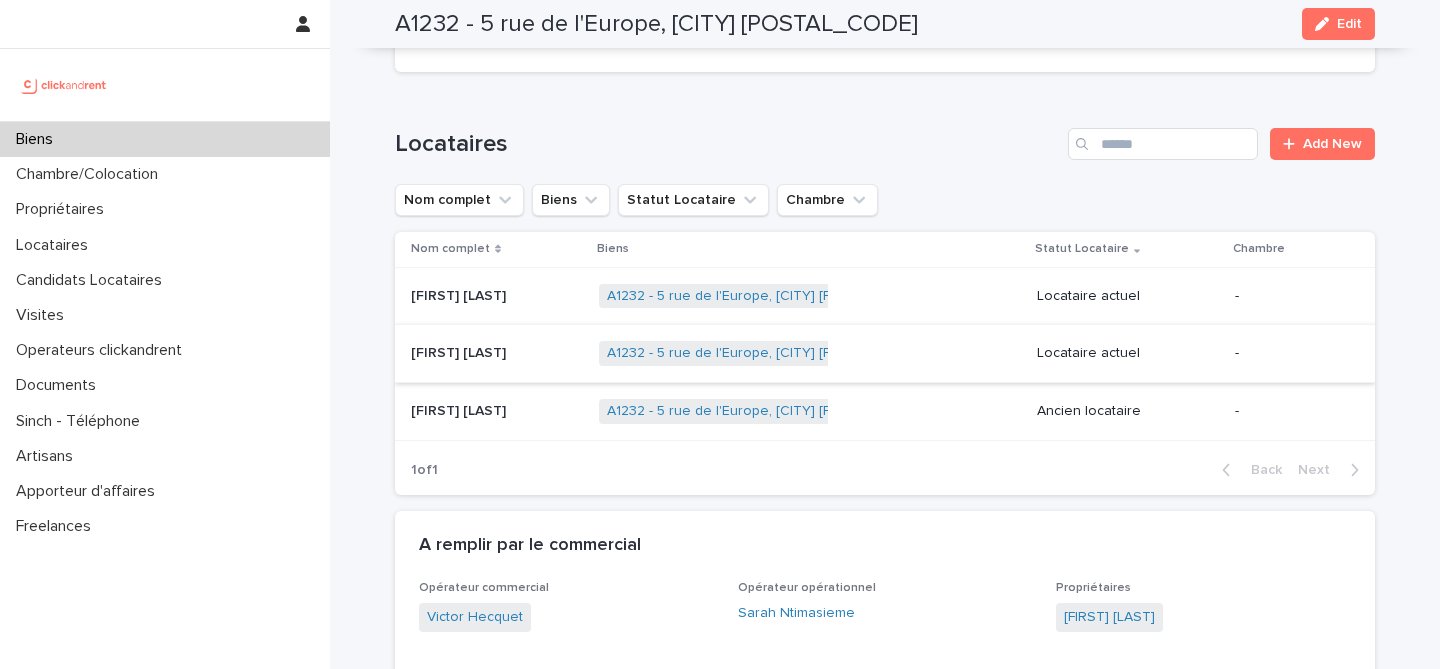 scroll, scrollTop: 0, scrollLeft: 0, axis: both 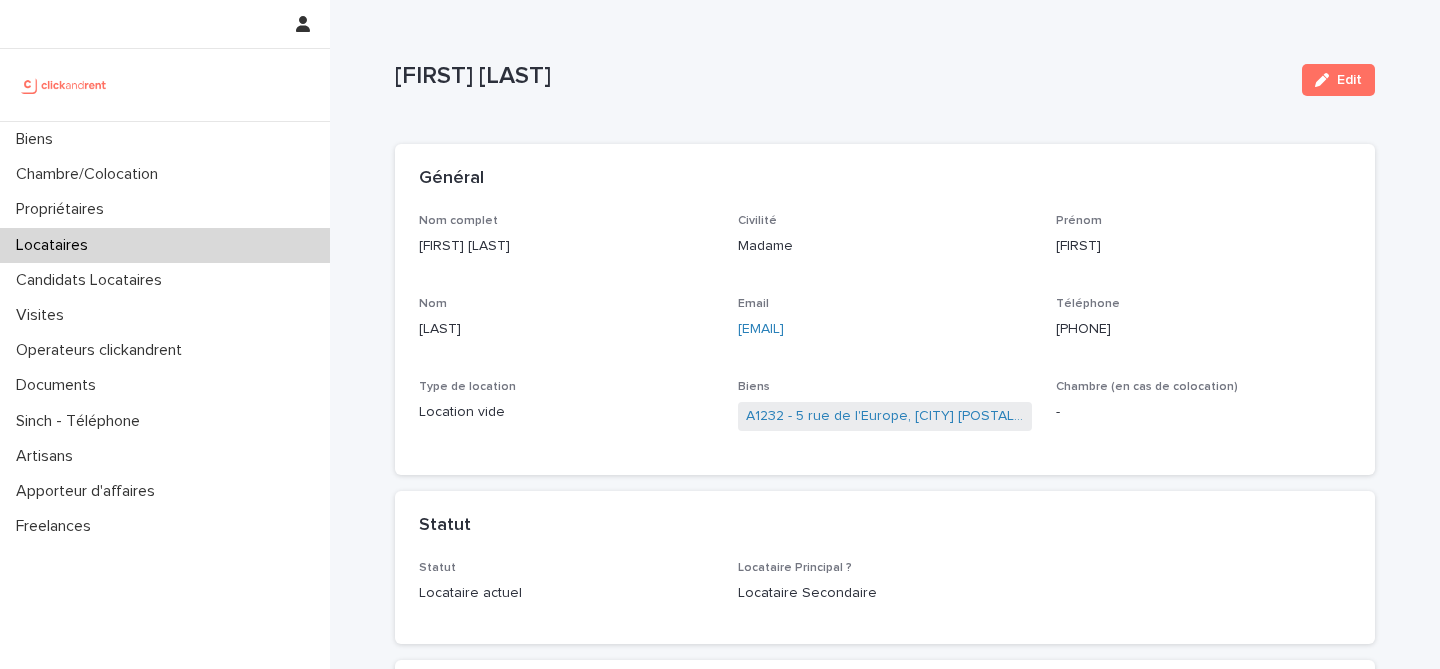 drag, startPoint x: 1154, startPoint y: 330, endPoint x: 1058, endPoint y: 330, distance: 96 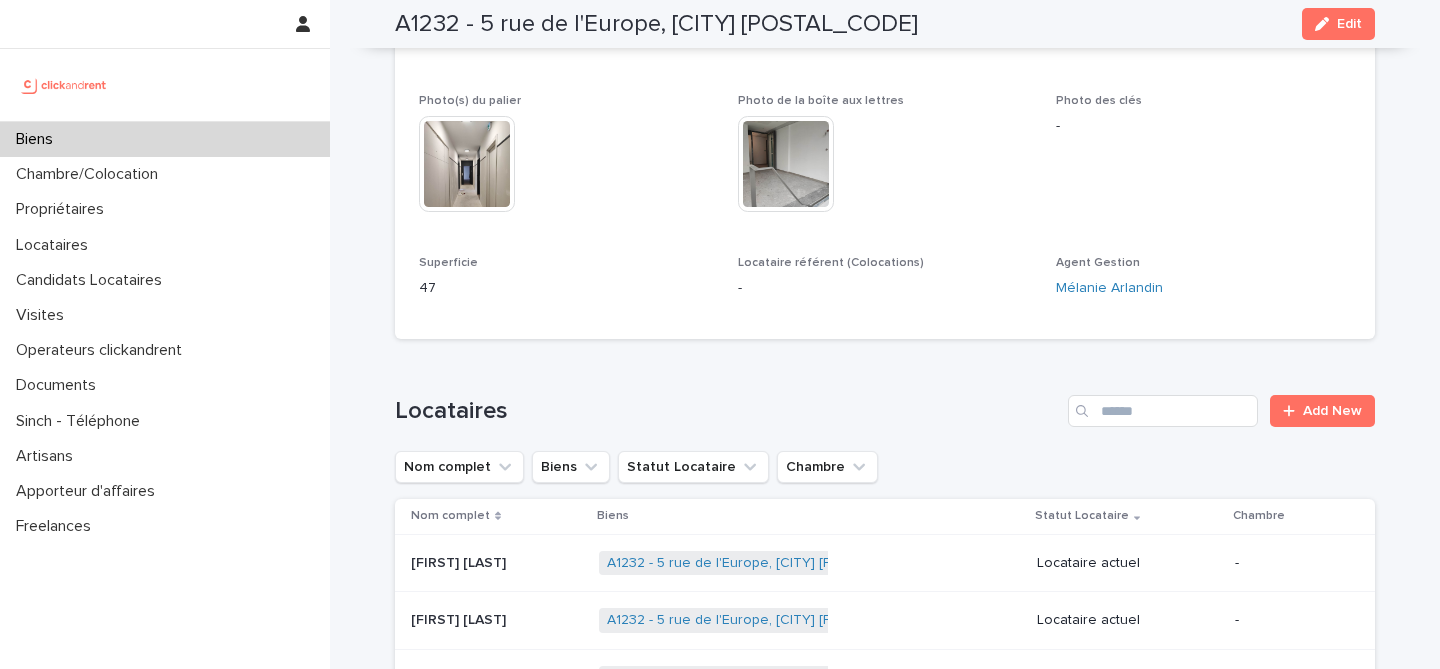 scroll, scrollTop: 854, scrollLeft: 0, axis: vertical 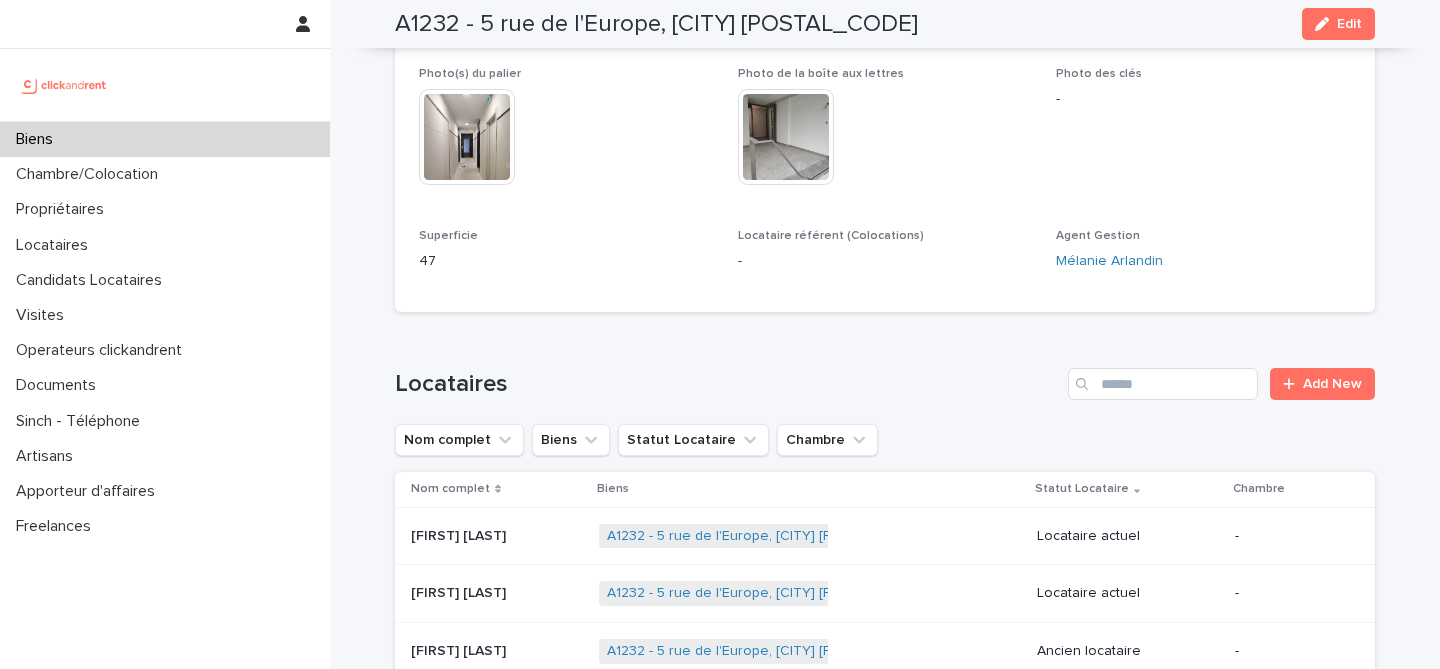 click on "[FIRST] [LAST] [FIRST] [LAST]" at bounding box center [493, 536] 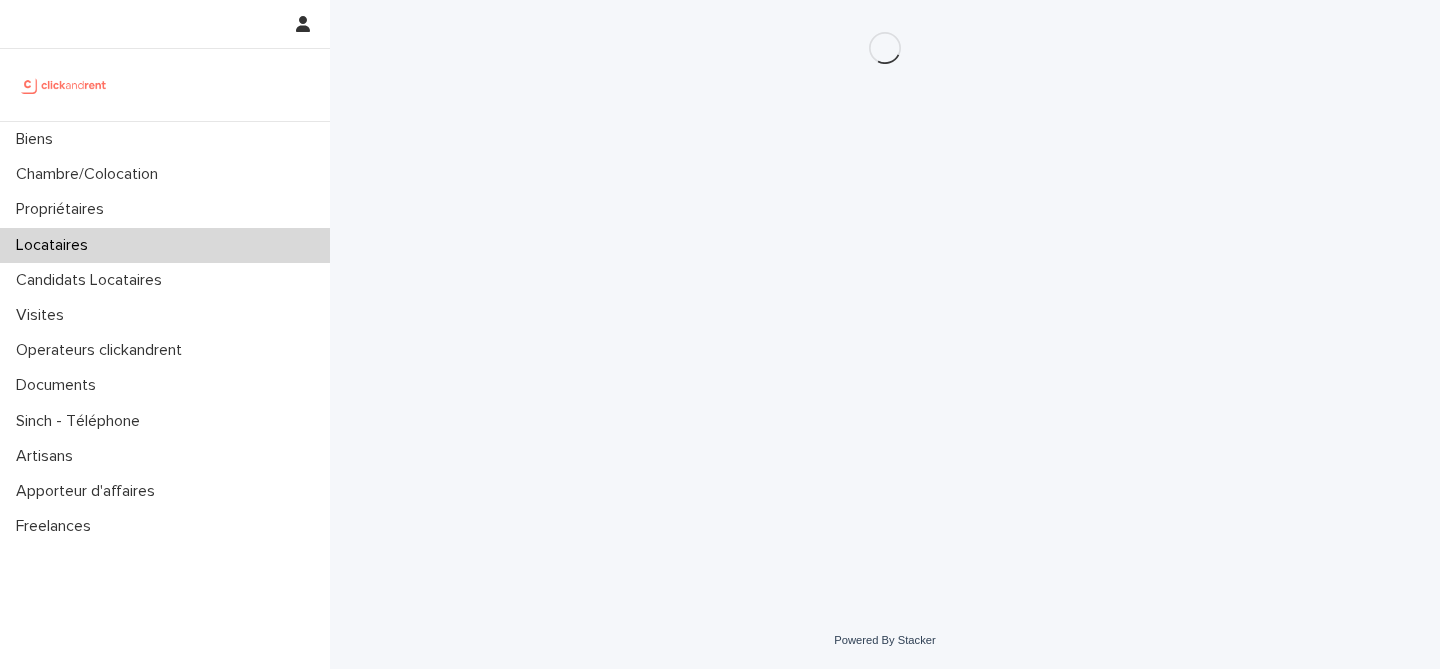scroll, scrollTop: 0, scrollLeft: 0, axis: both 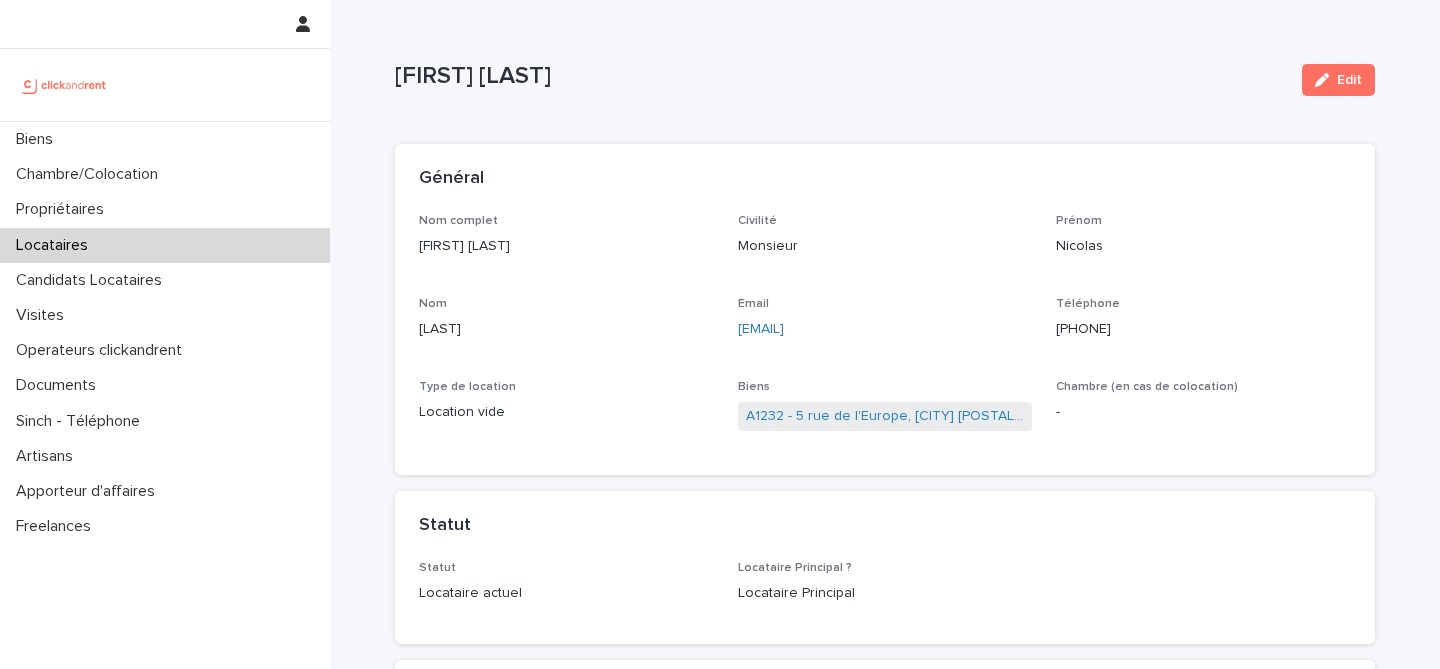 drag, startPoint x: 544, startPoint y: 244, endPoint x: 420, endPoint y: 250, distance: 124.14507 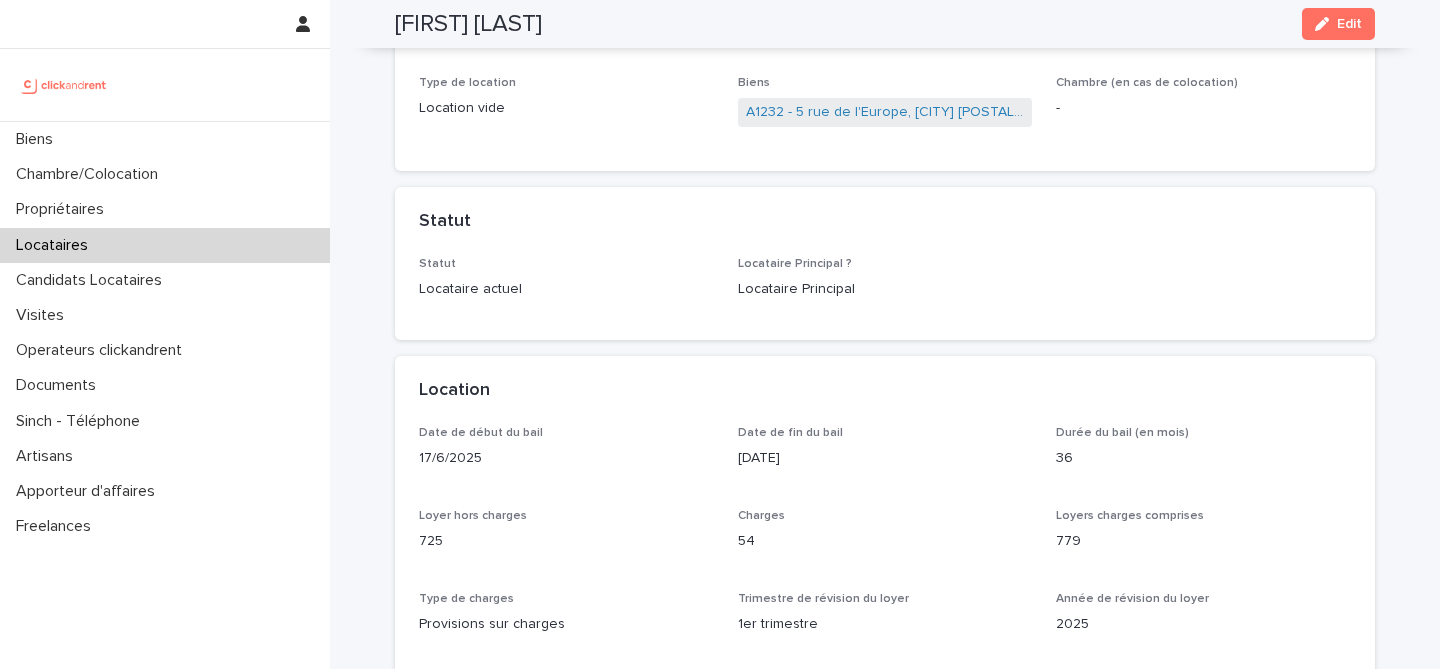 scroll, scrollTop: 251, scrollLeft: 0, axis: vertical 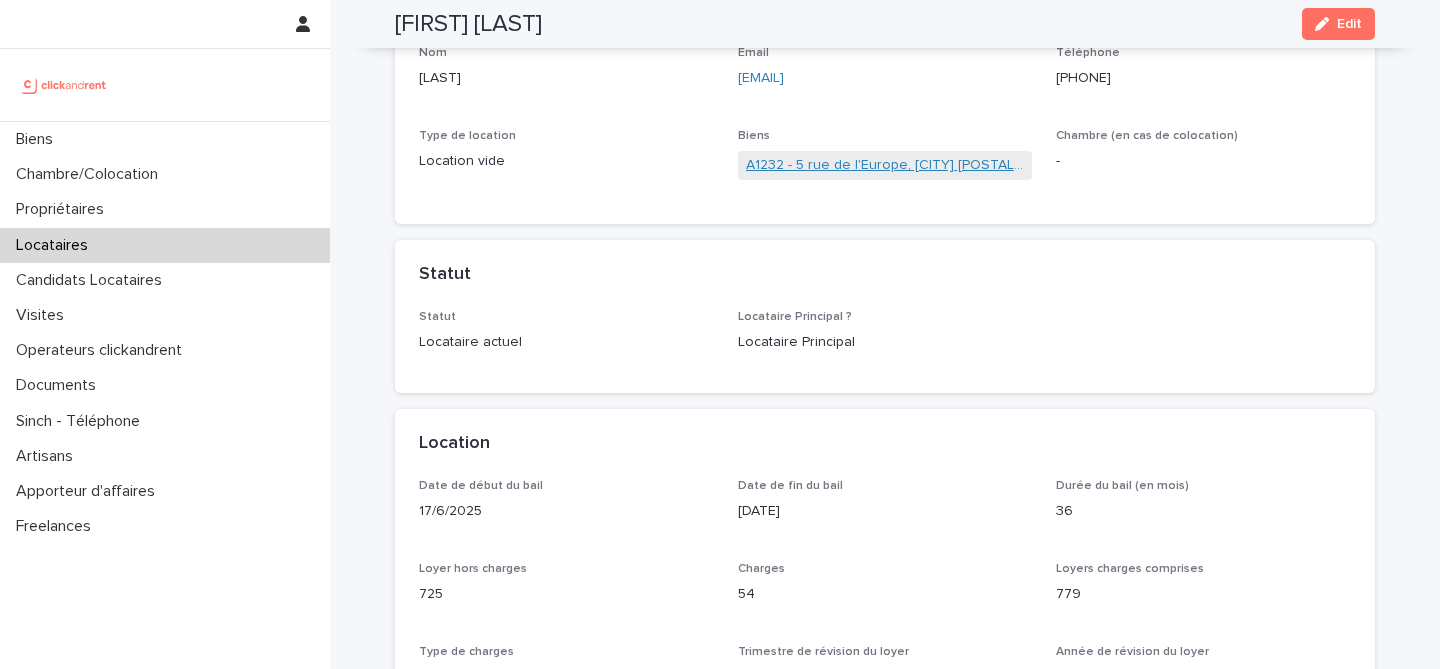 click on "A1232 - 5 rue de l'Europe, [CITY] [POSTAL_CODE]" at bounding box center [885, 165] 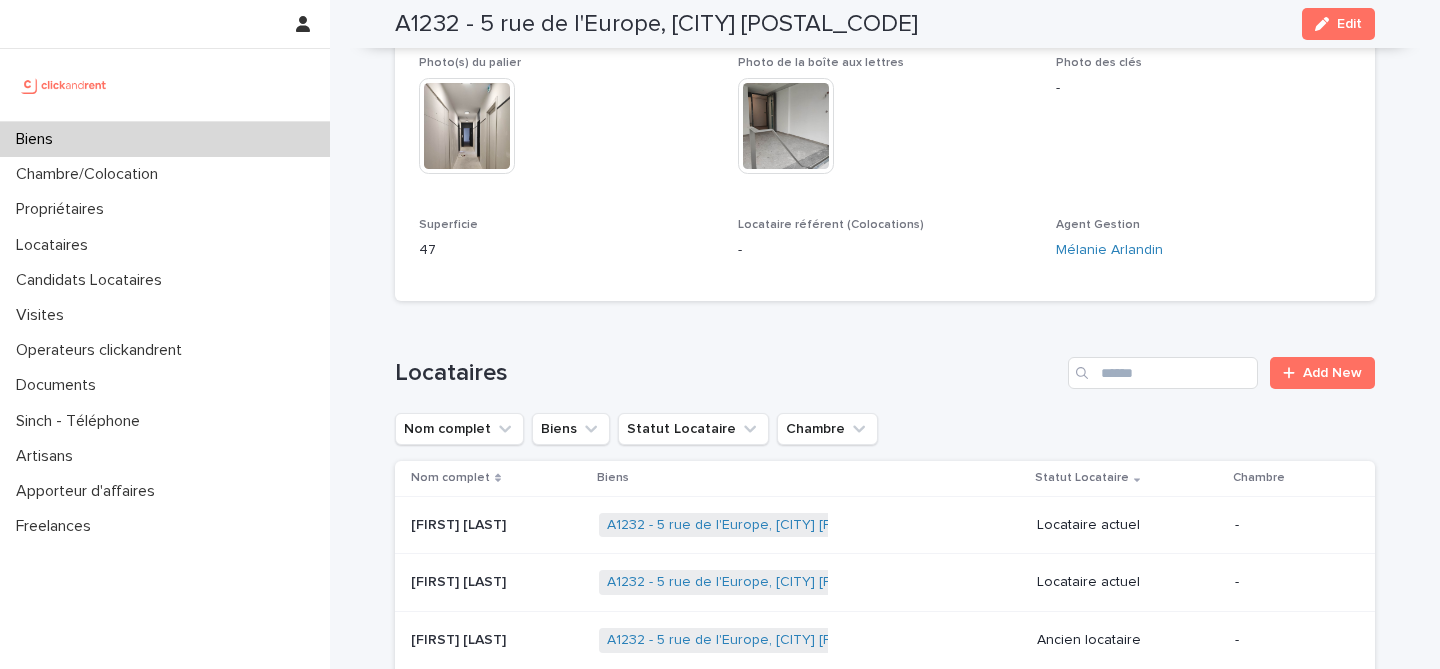 scroll, scrollTop: 866, scrollLeft: 0, axis: vertical 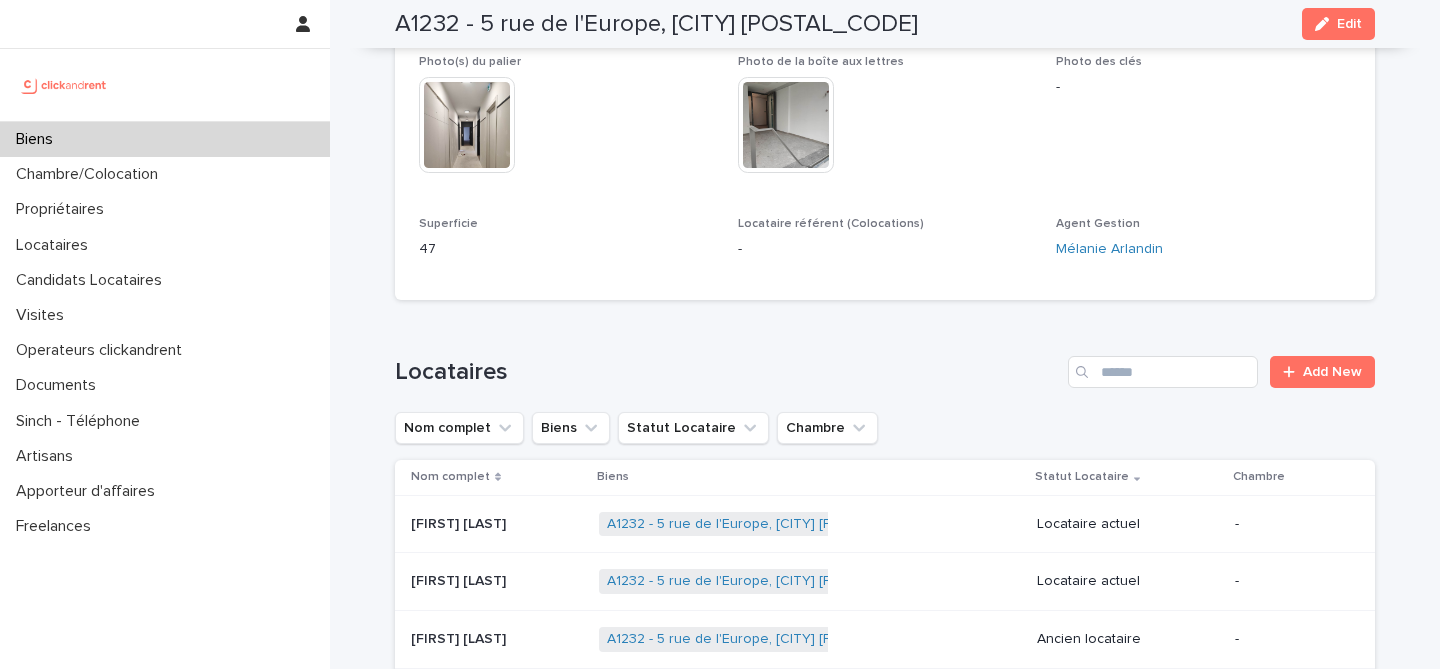click on "[FIRST] [LAST] [FIRST] [LAST]" at bounding box center [497, 581] 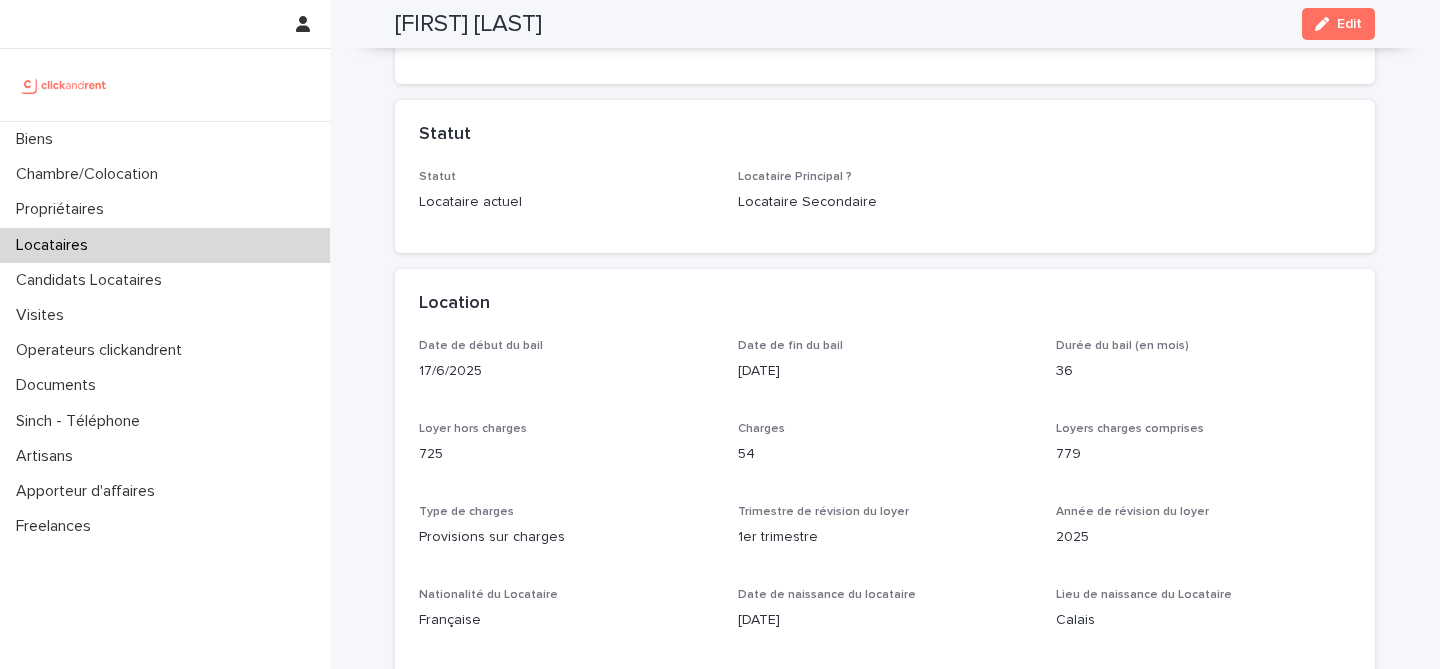scroll, scrollTop: 0, scrollLeft: 0, axis: both 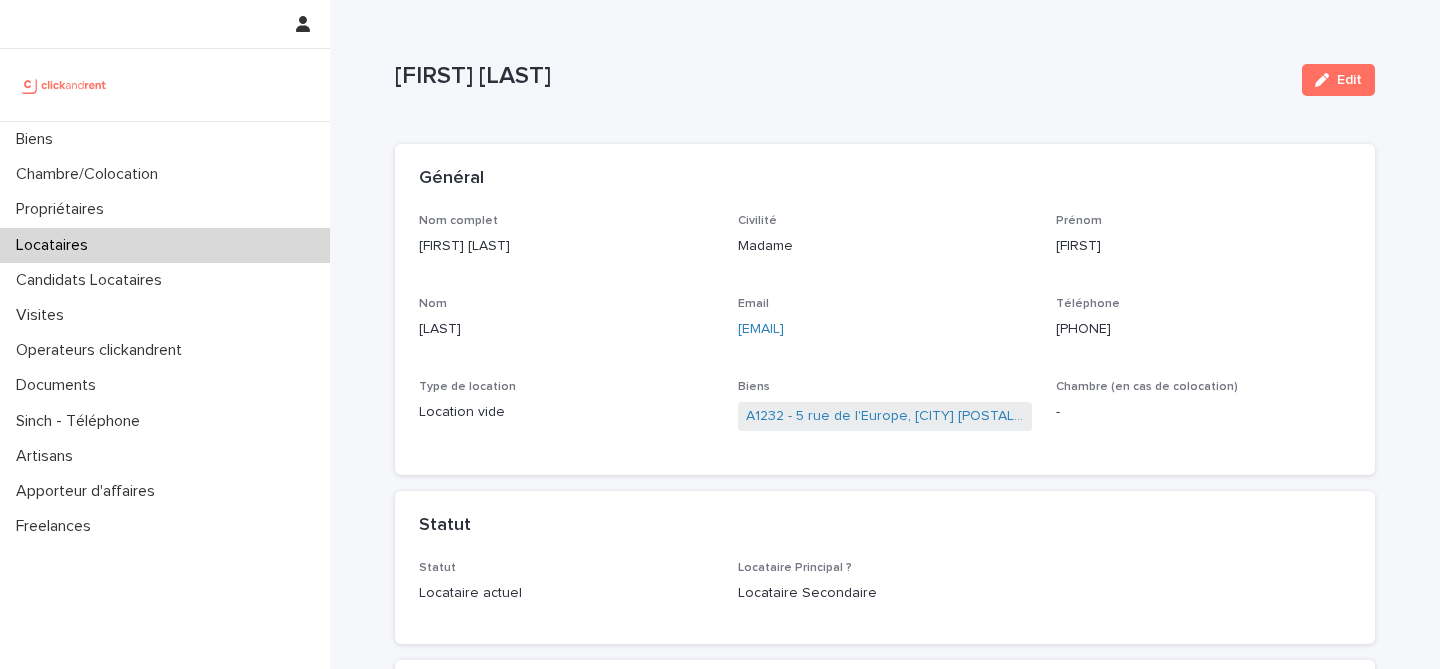 drag, startPoint x: 925, startPoint y: 334, endPoint x: 729, endPoint y: 324, distance: 196.25494 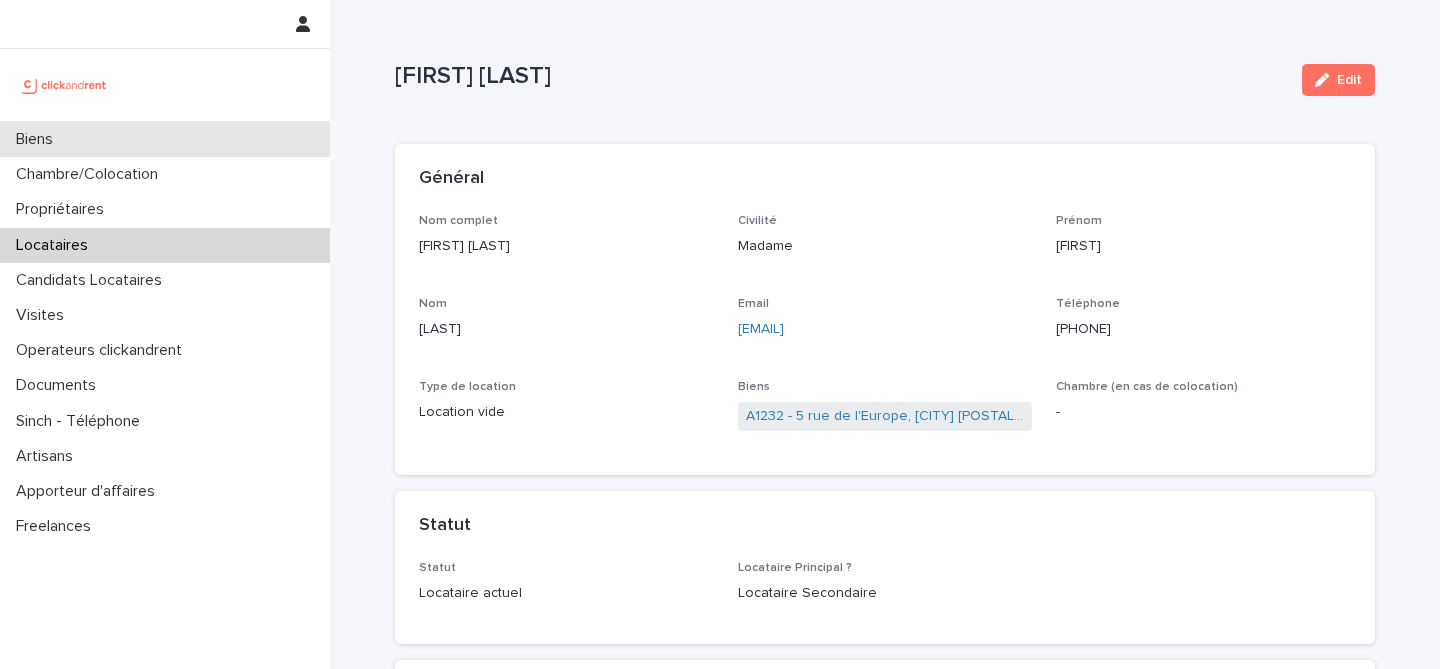 click on "Biens" at bounding box center (165, 139) 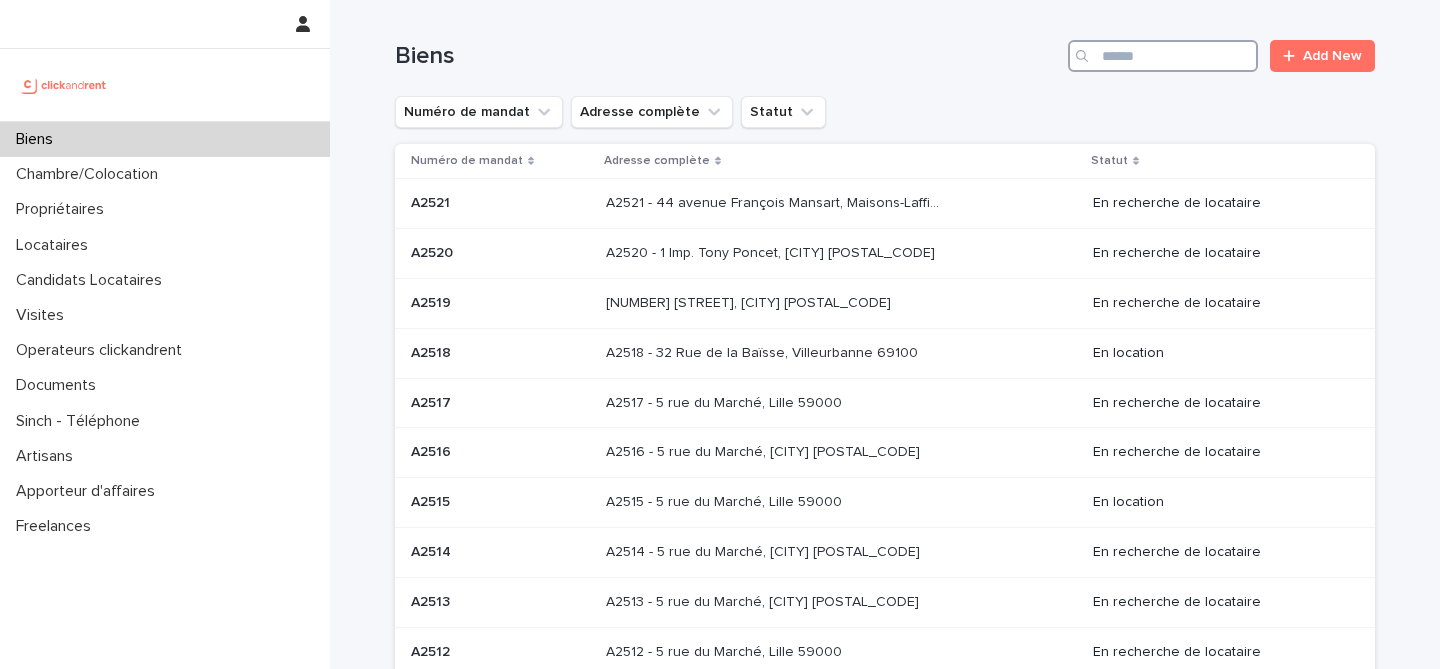 click at bounding box center (1163, 56) 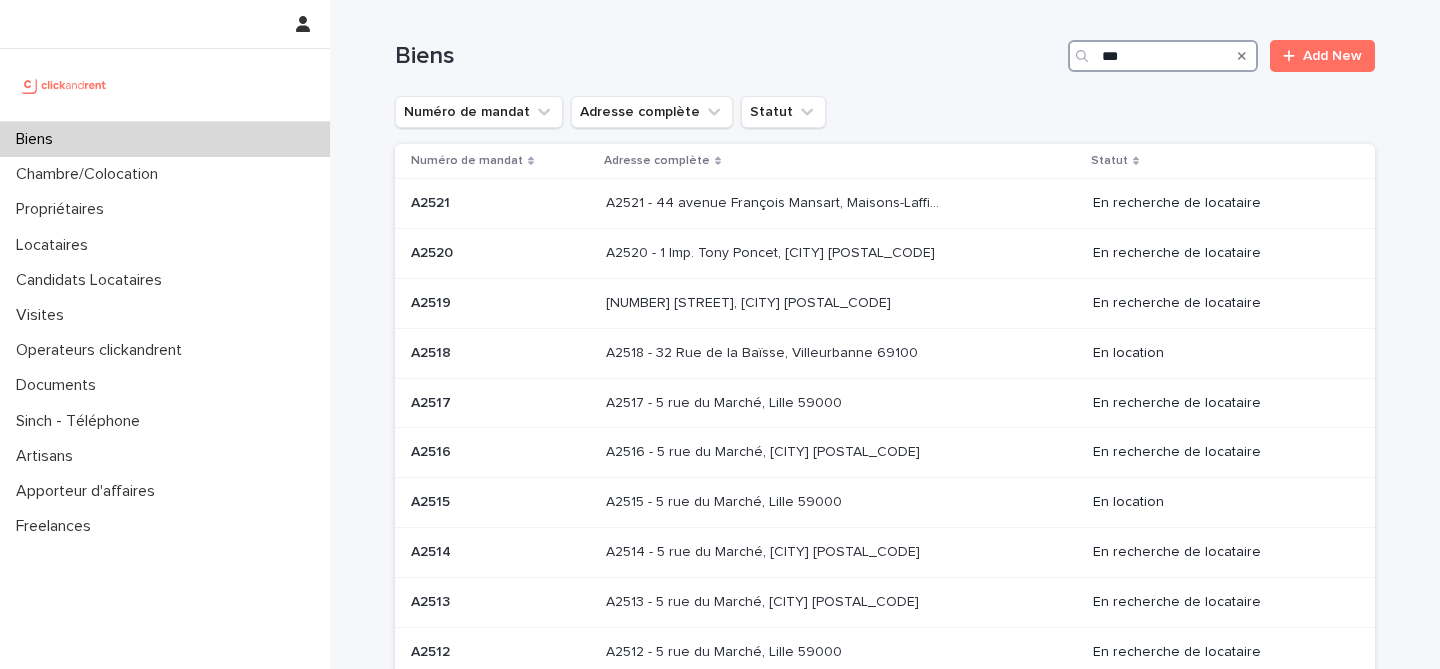 type on "****" 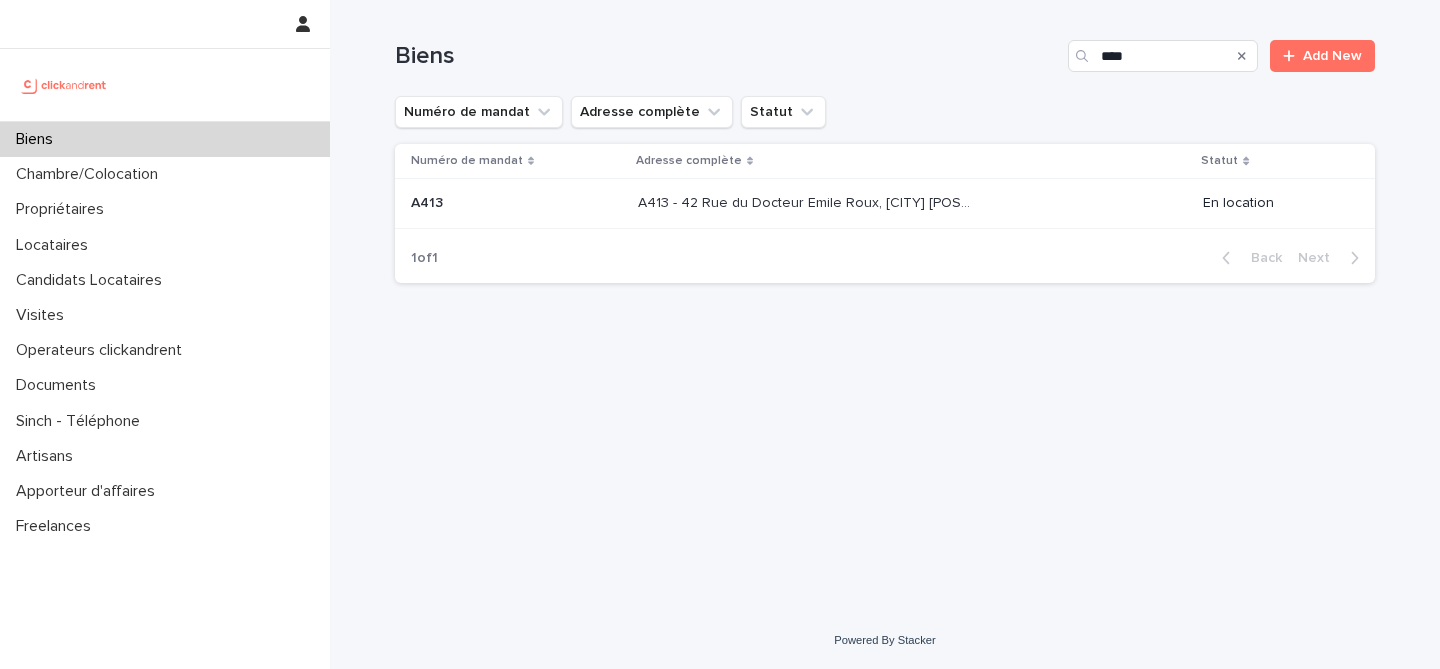 click on "A413 - 42 Rue du Docteur Emile Roux, [CITY] [POSTAL_CODE] A413 - 42 Rue du Docteur Emile Roux, [CITY] [POSTAL_CODE]" at bounding box center [912, 203] 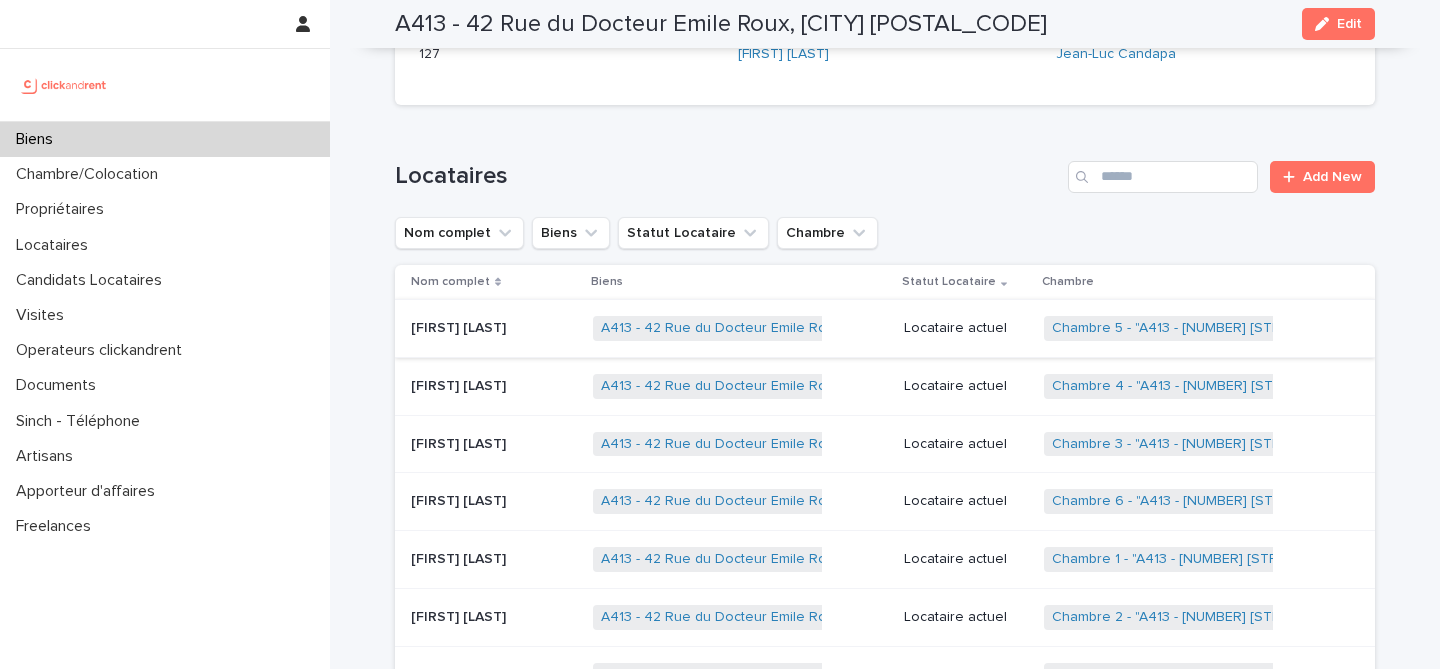 scroll, scrollTop: 793, scrollLeft: 0, axis: vertical 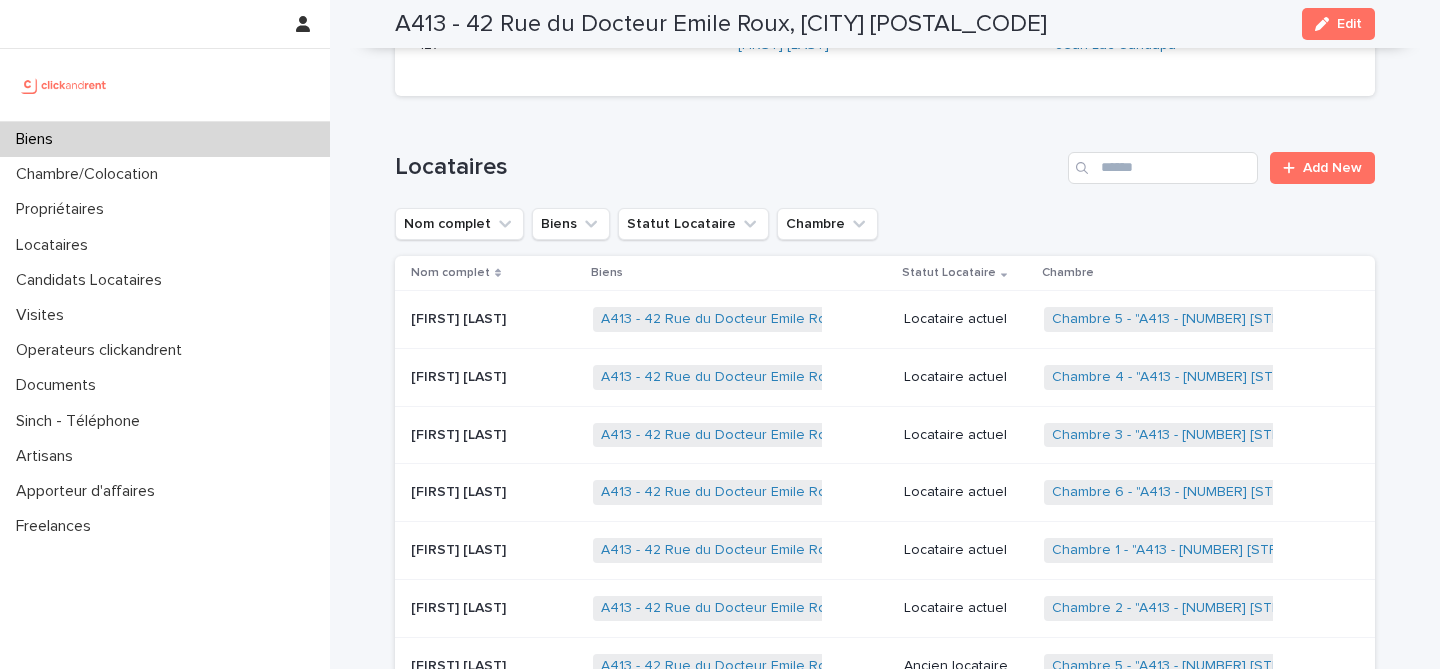 click at bounding box center [494, 319] 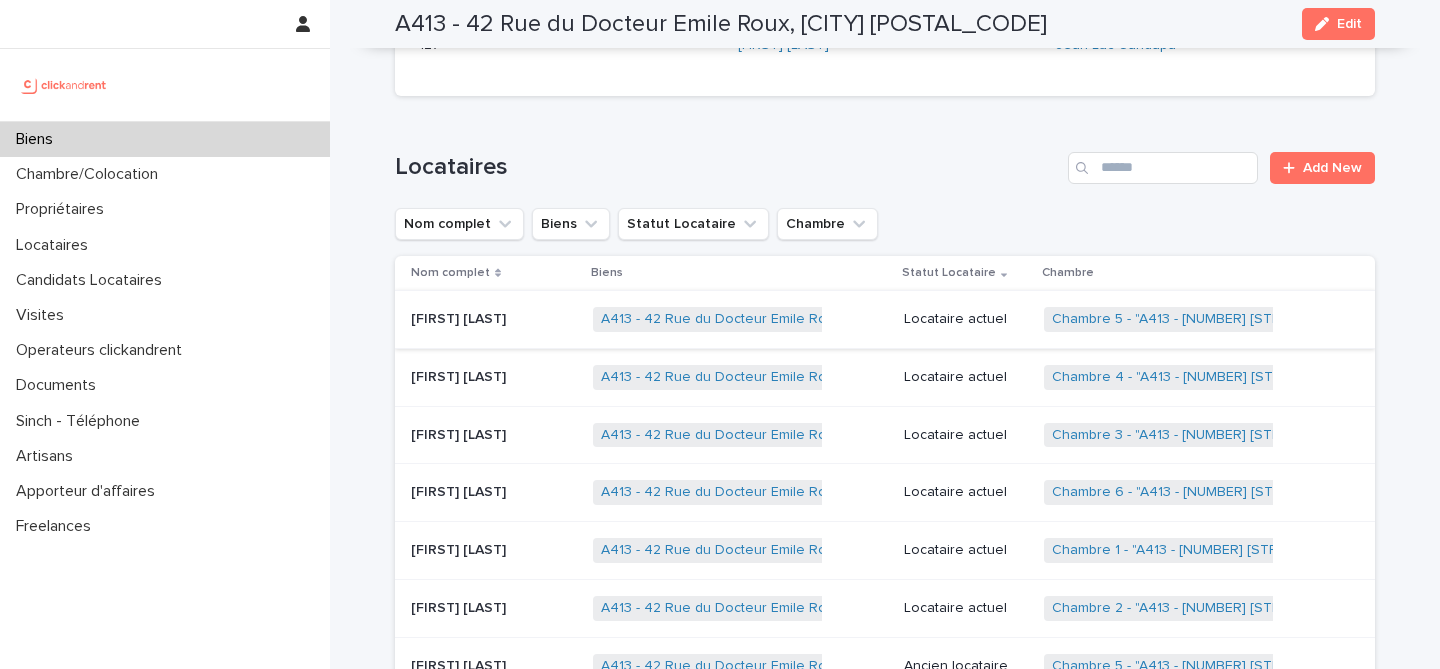 scroll, scrollTop: 0, scrollLeft: 0, axis: both 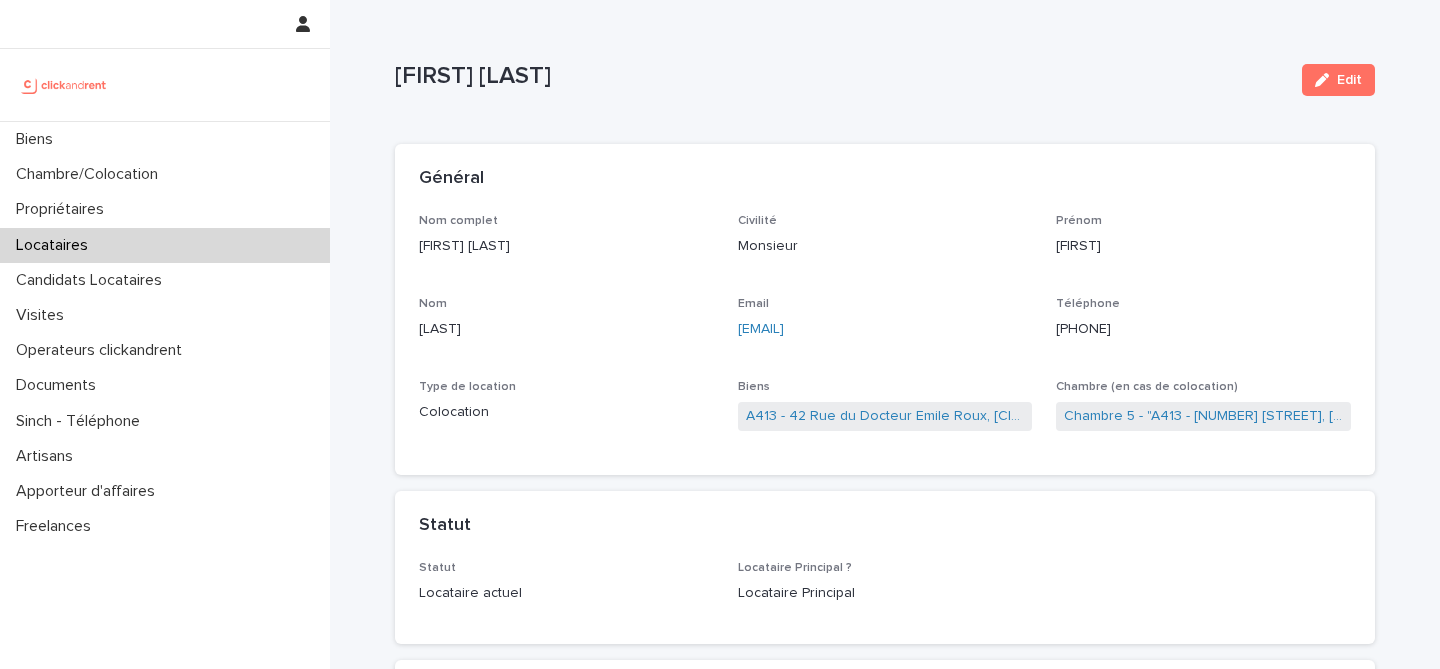 drag, startPoint x: 892, startPoint y: 331, endPoint x: 736, endPoint y: 329, distance: 156.01282 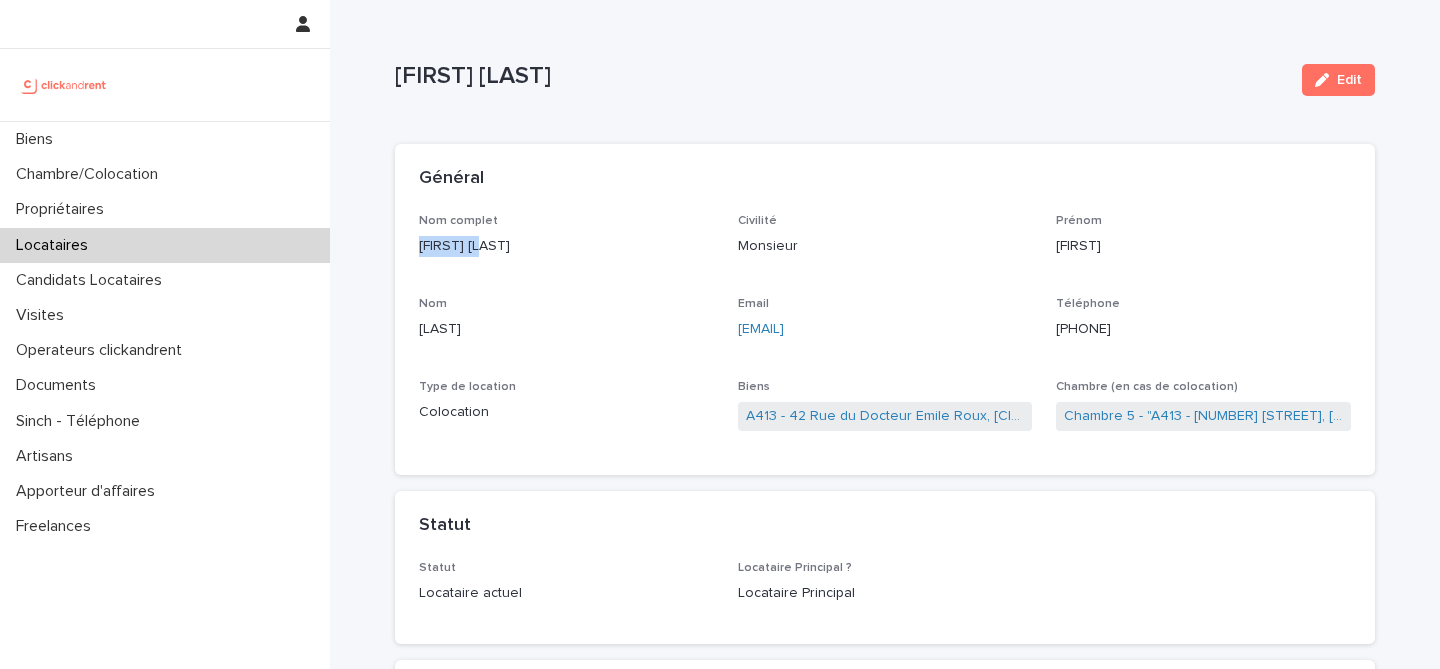 drag, startPoint x: 516, startPoint y: 241, endPoint x: 421, endPoint y: 241, distance: 95 